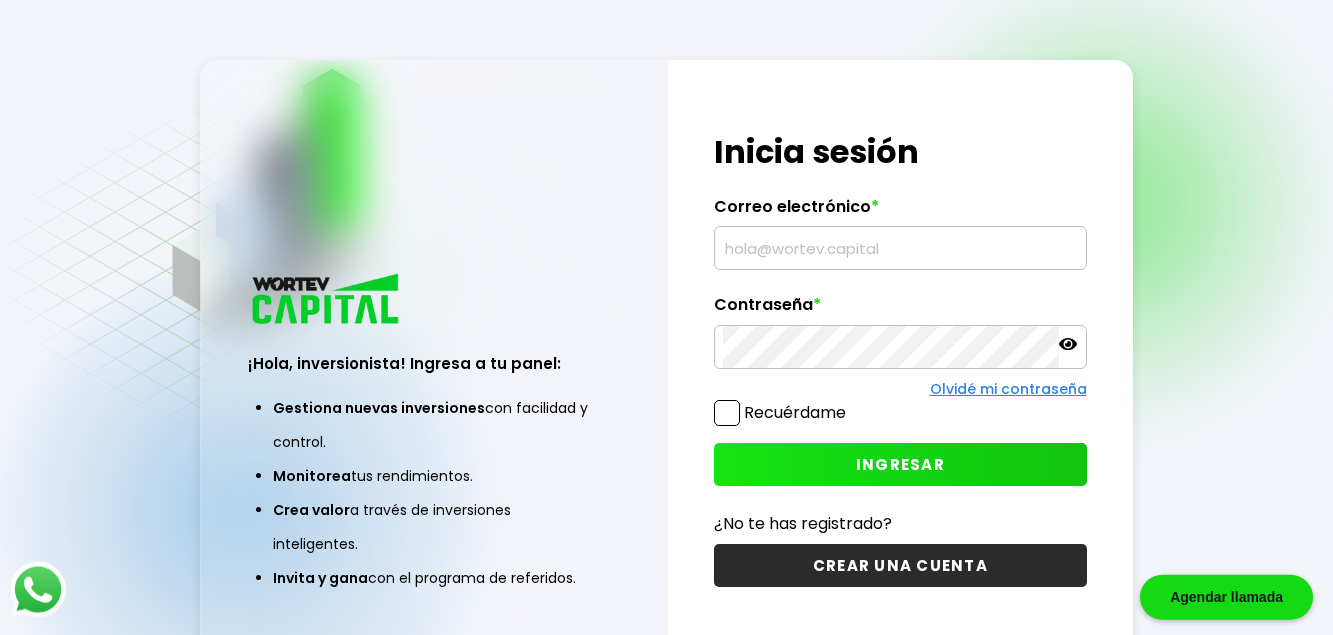 scroll, scrollTop: 0, scrollLeft: 0, axis: both 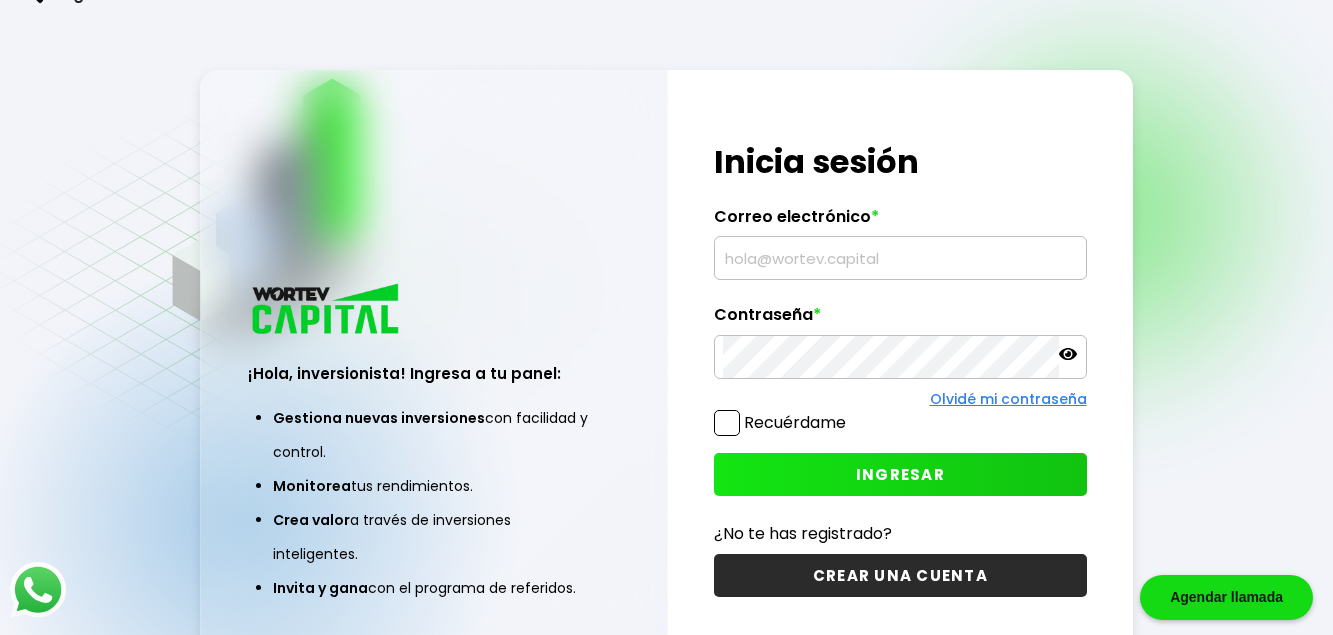 click at bounding box center [900, 258] 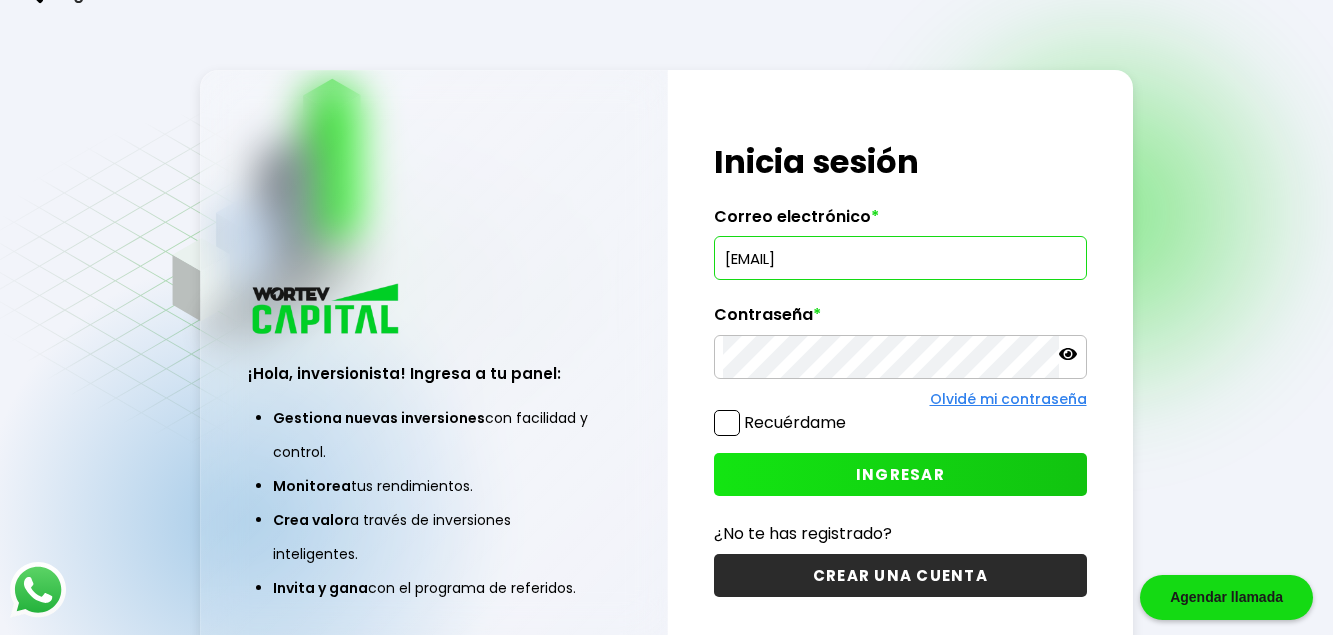 type on "[EMAIL]" 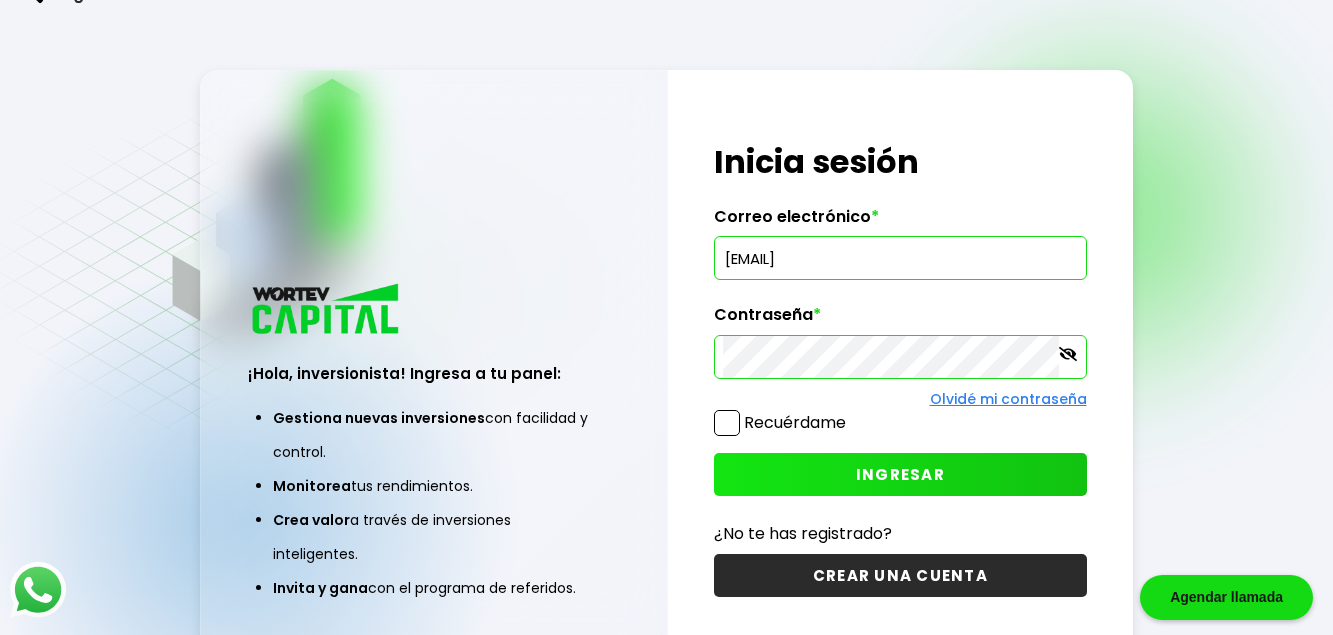 click on "INGRESAR" at bounding box center (900, 474) 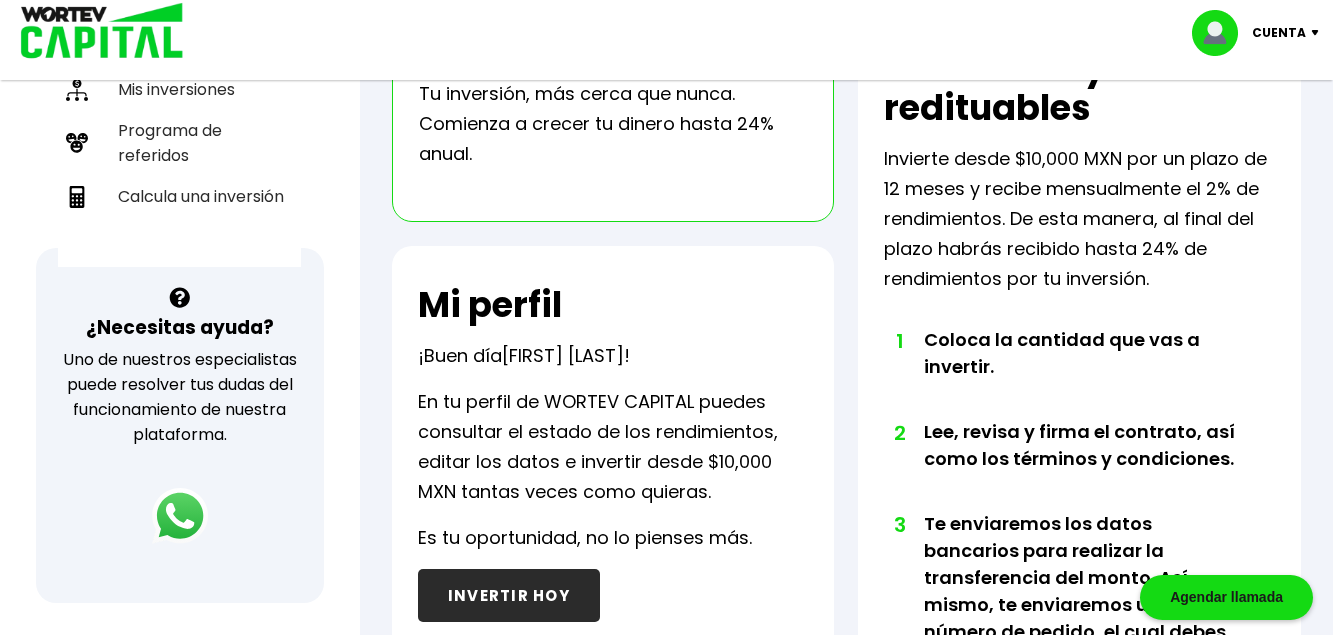scroll, scrollTop: 0, scrollLeft: 0, axis: both 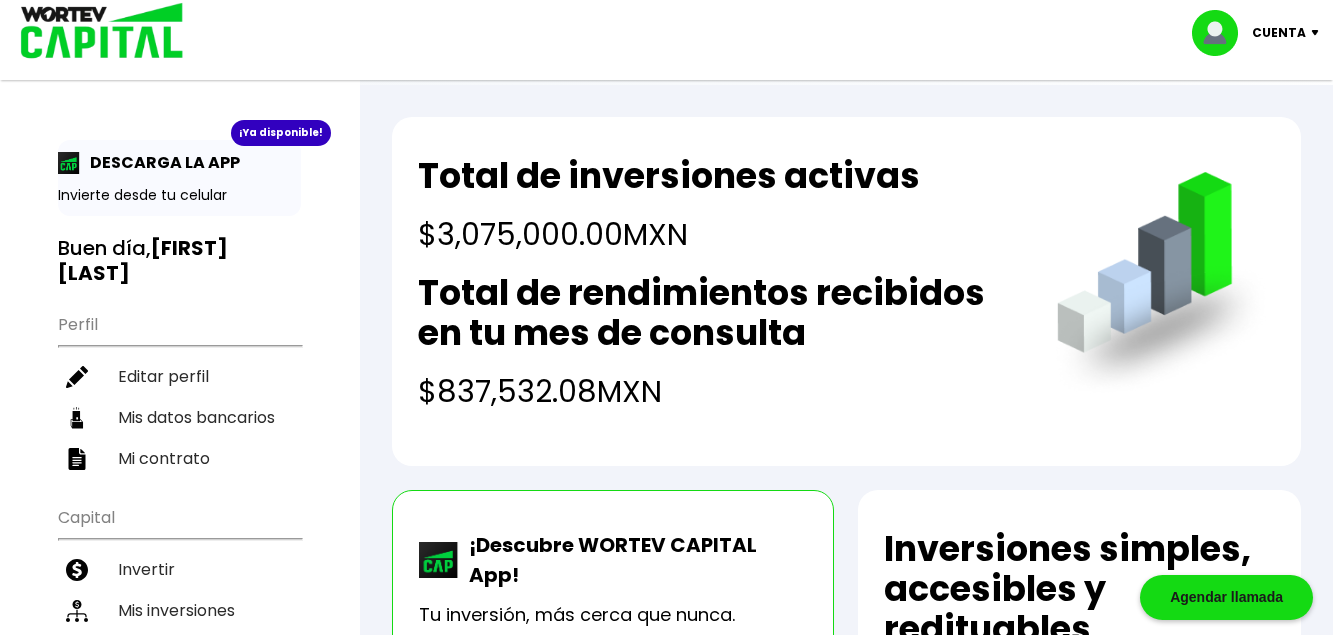 click at bounding box center [1319, 33] 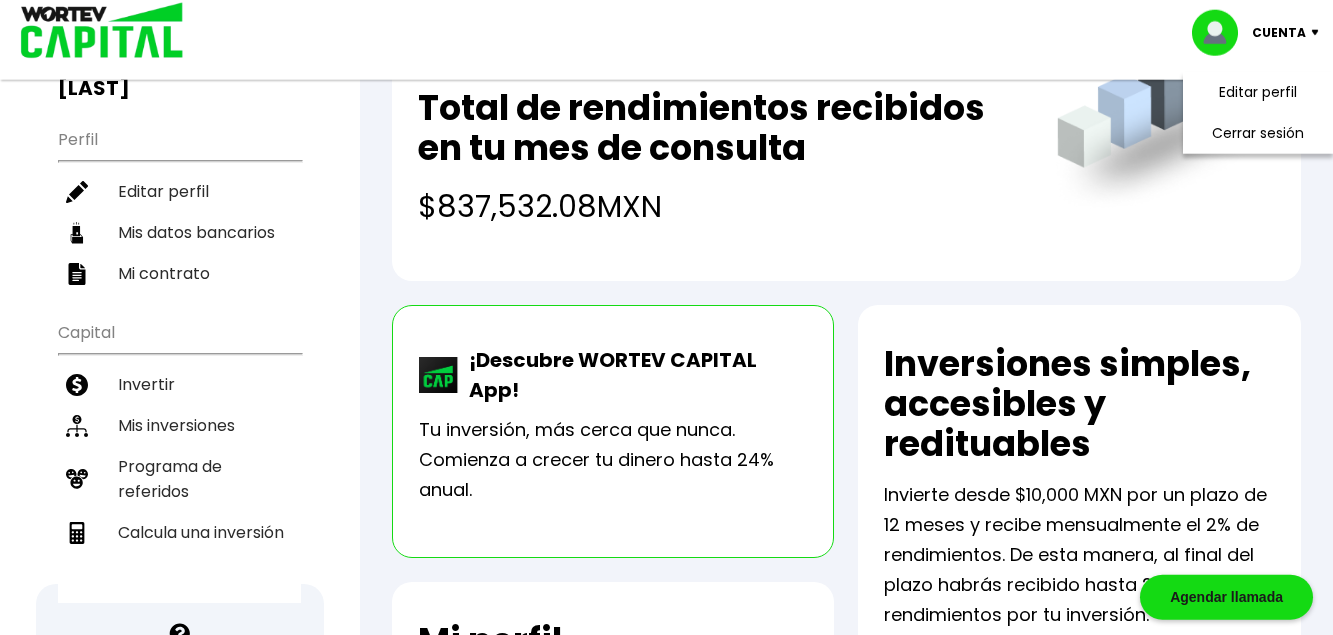 scroll, scrollTop: 172, scrollLeft: 0, axis: vertical 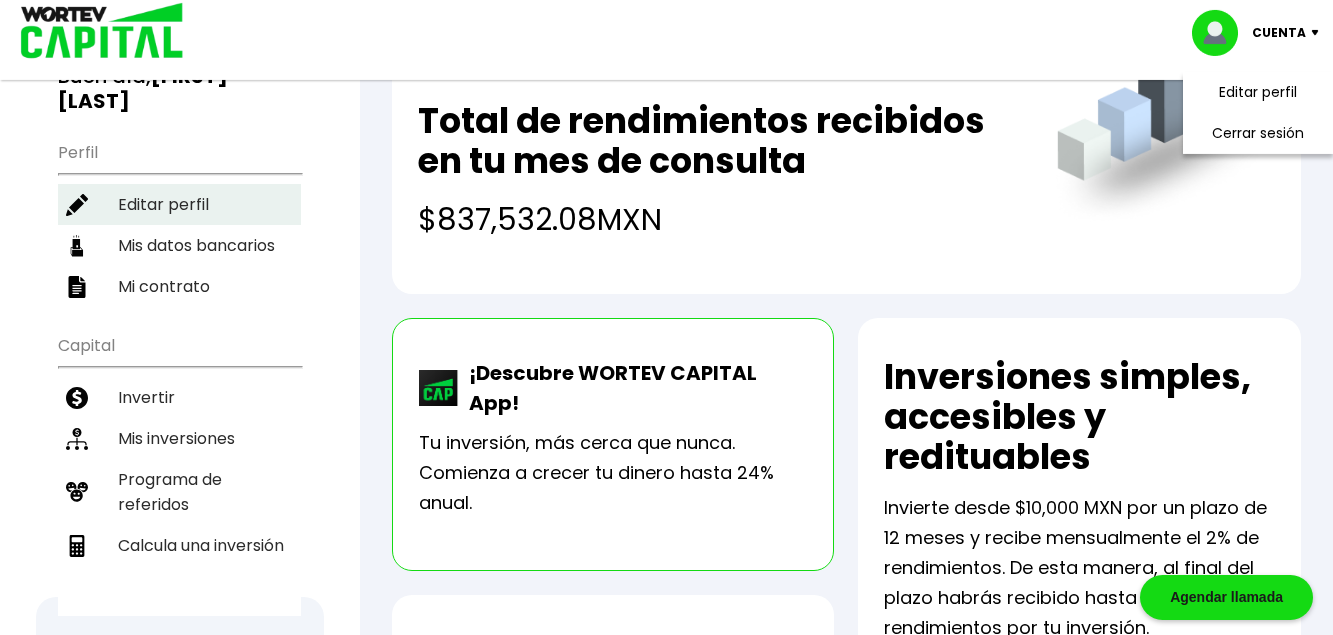 click on "Editar perfil" at bounding box center (179, 204) 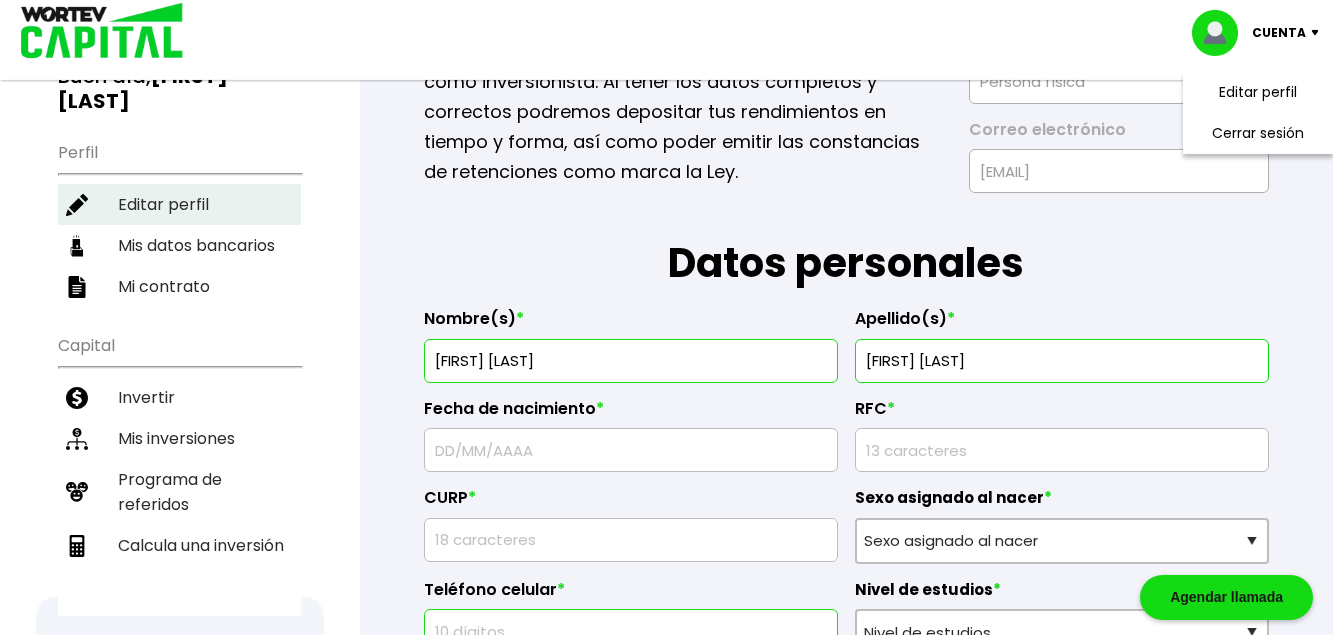 scroll, scrollTop: 0, scrollLeft: 0, axis: both 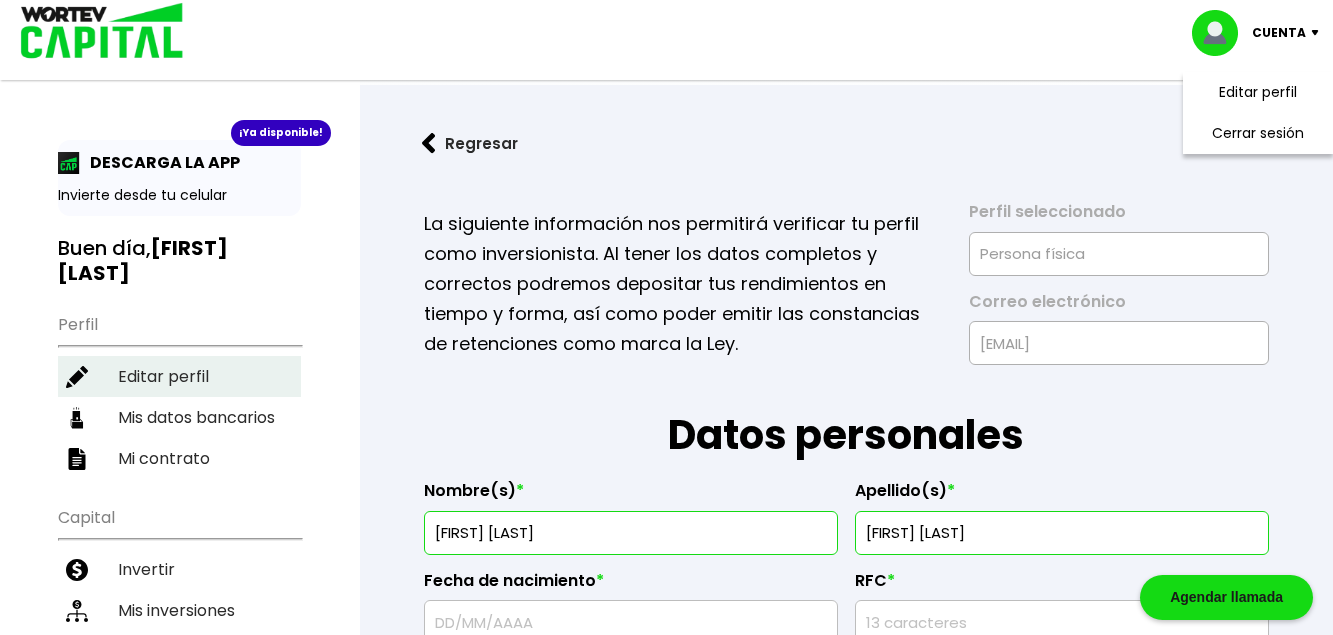 type on "[DATE]" 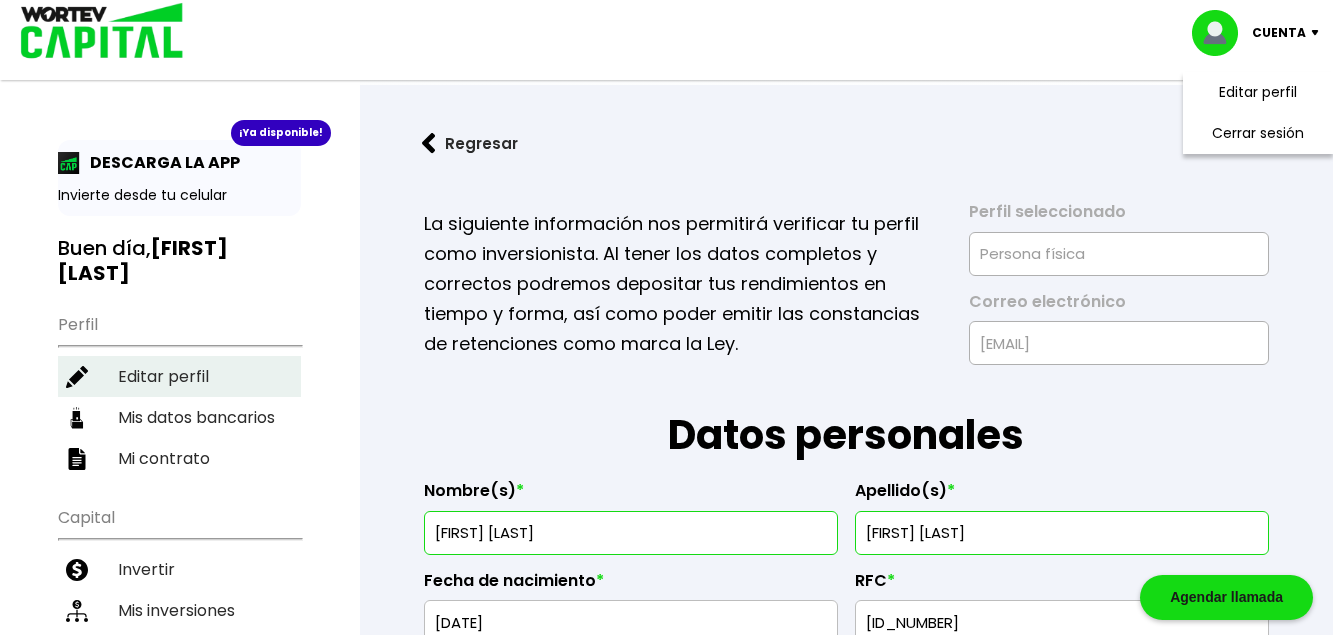 type on "[ADDRESS]" 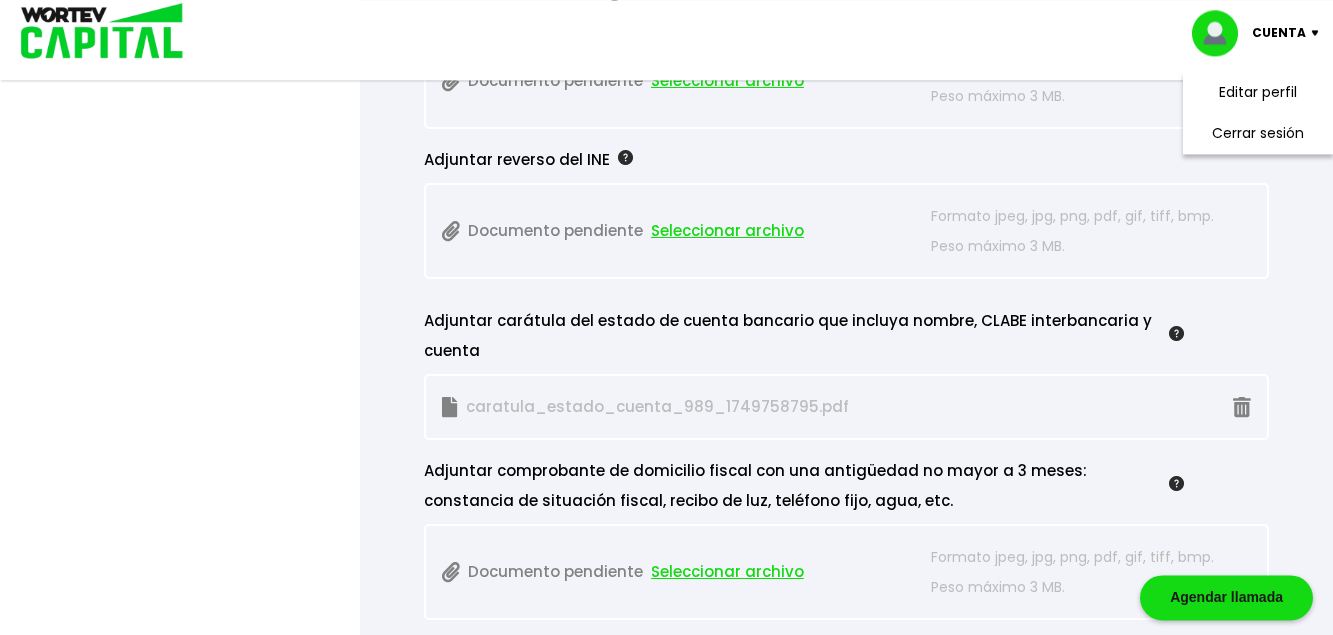 scroll, scrollTop: 1924, scrollLeft: 0, axis: vertical 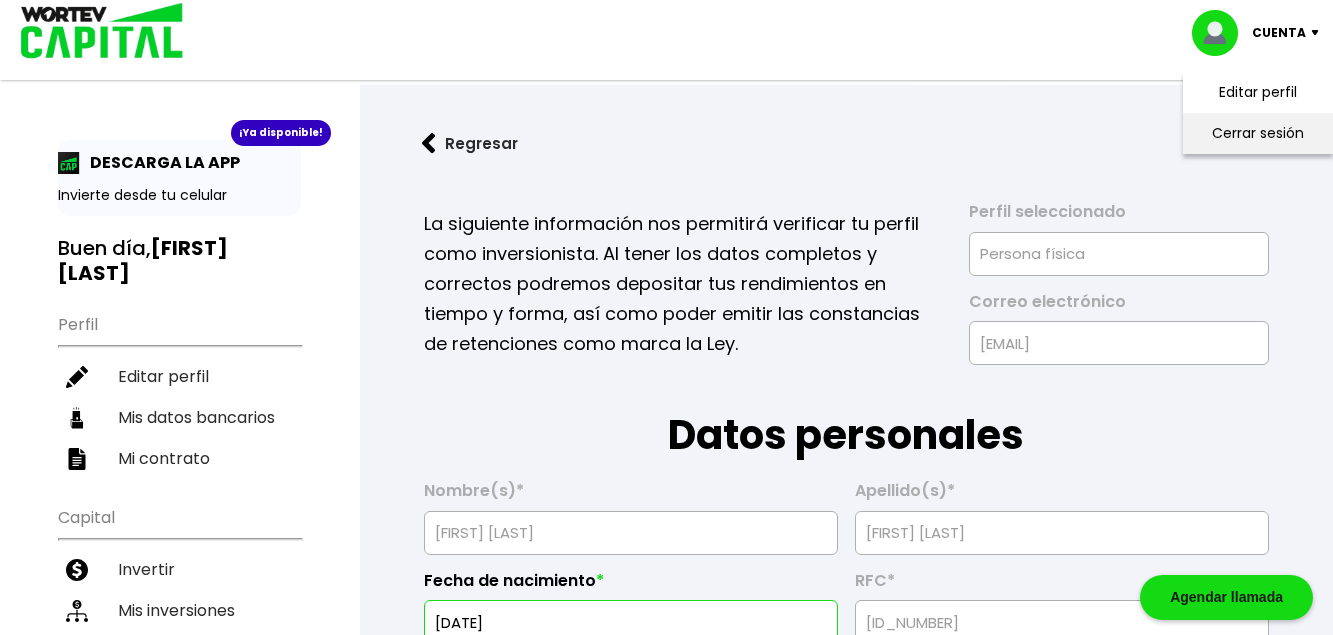 click on "Cerrar sesión" at bounding box center (1258, 133) 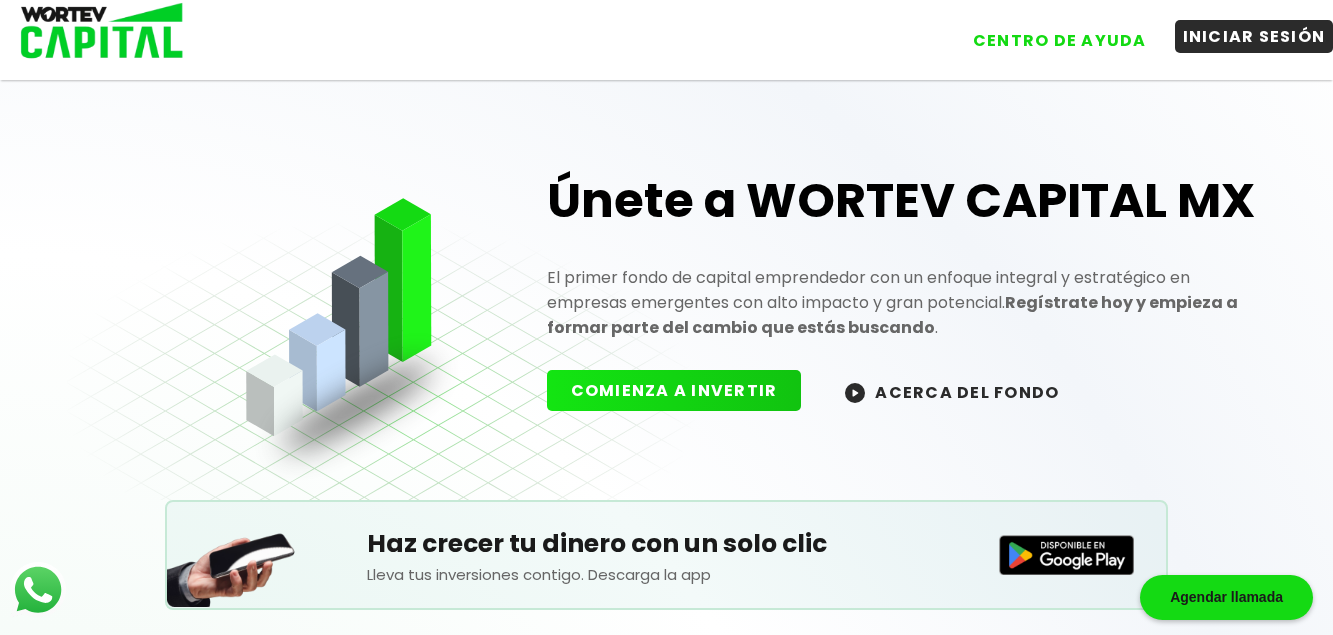 click on "INICIAR SESIÓN" at bounding box center (1254, 36) 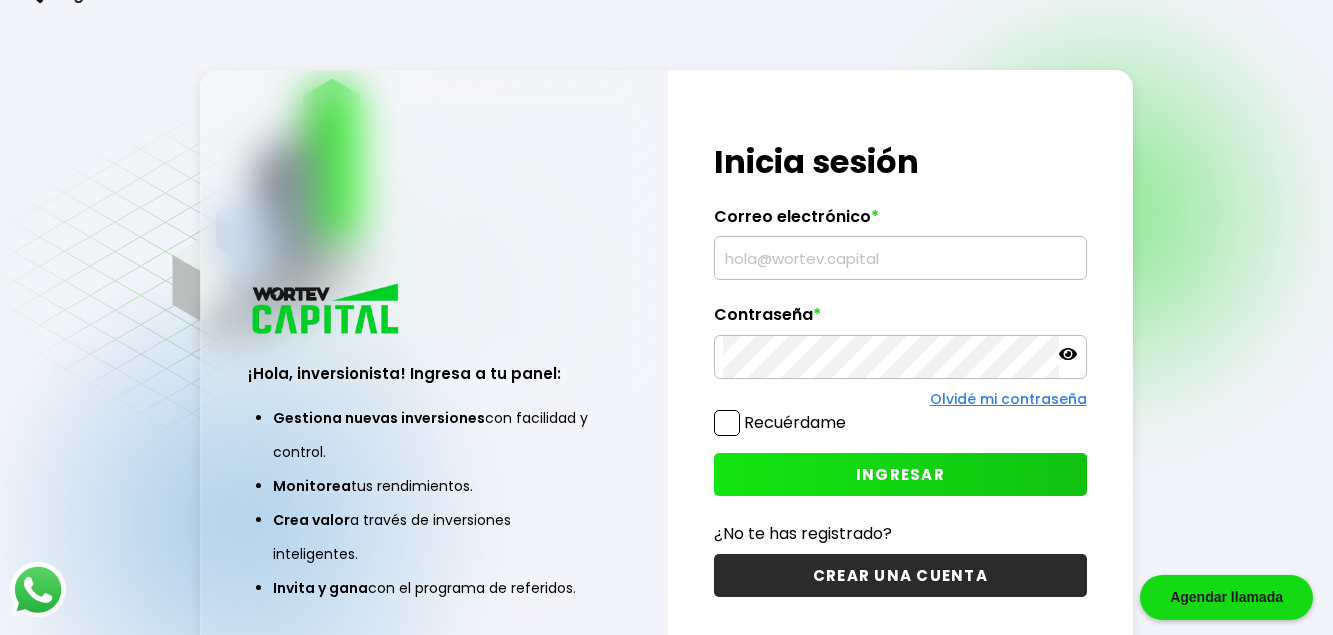 click on "Olvidé mi contraseña" at bounding box center [1008, 399] 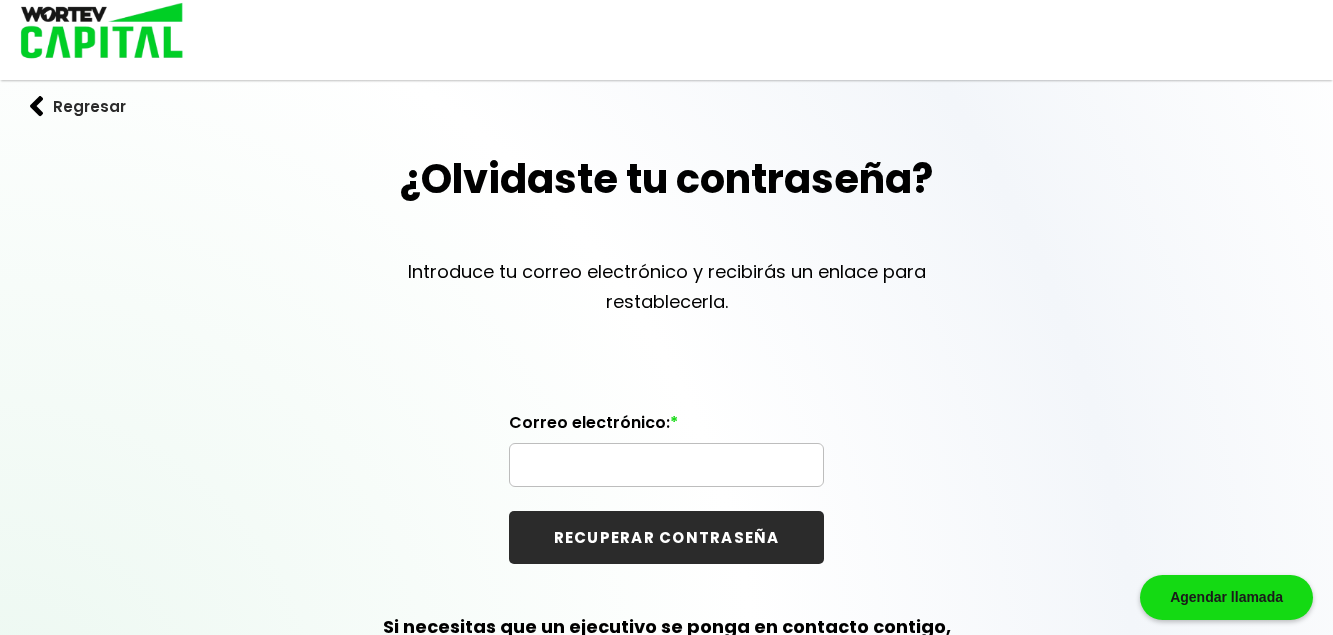 click at bounding box center (666, 465) 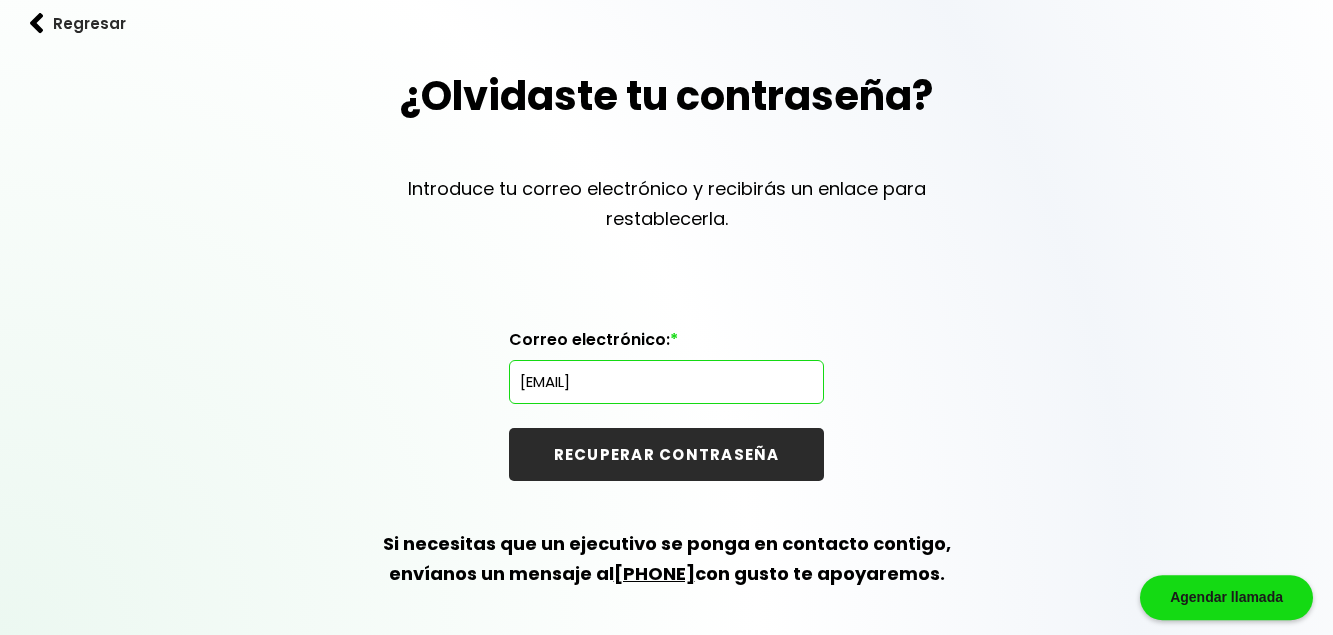 scroll, scrollTop: 85, scrollLeft: 0, axis: vertical 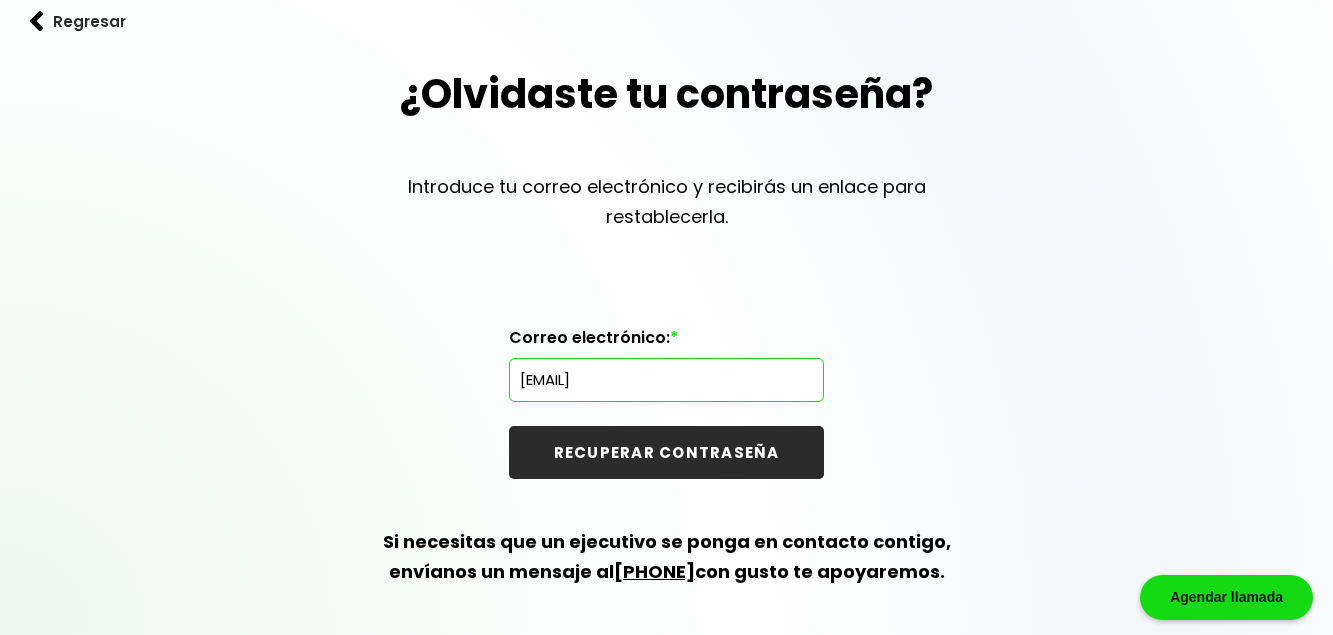 type on "[EMAIL]" 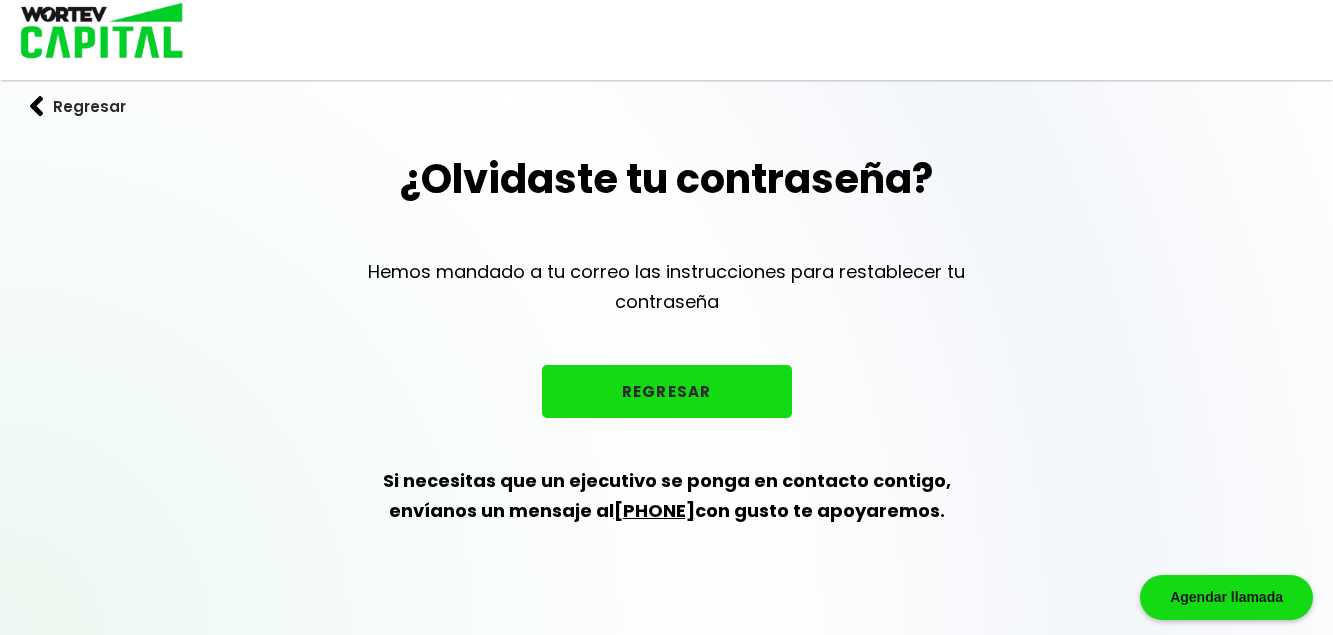 scroll, scrollTop: 0, scrollLeft: 0, axis: both 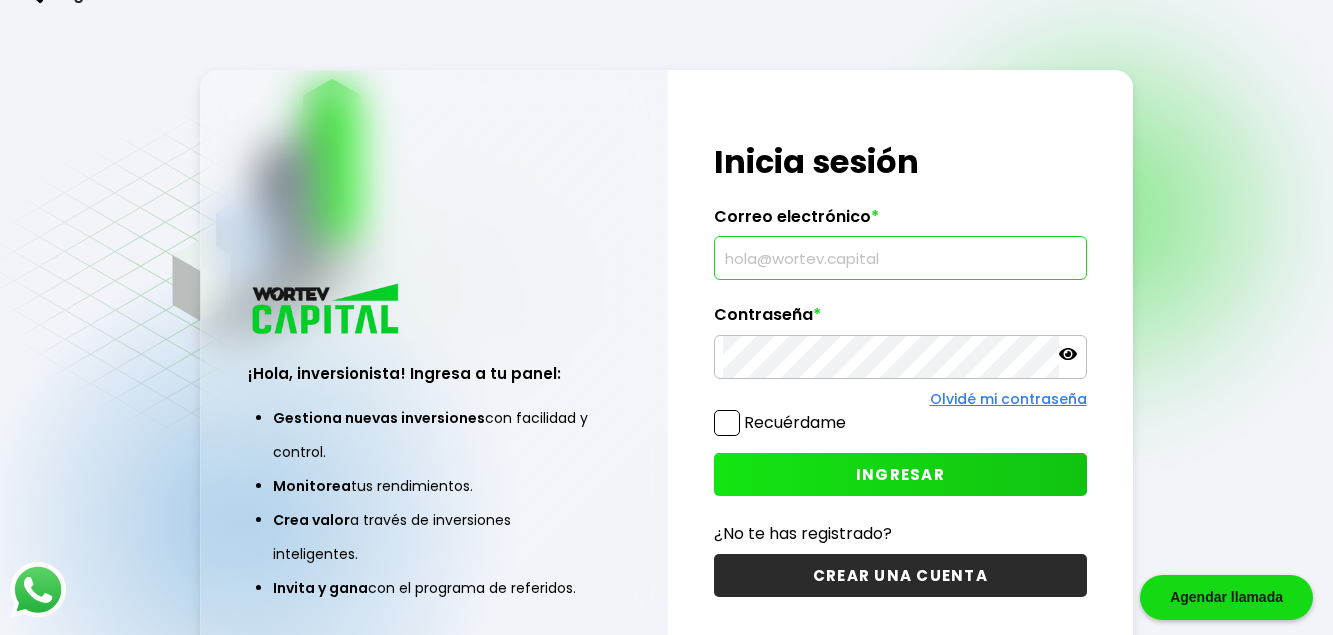 click at bounding box center (900, 258) 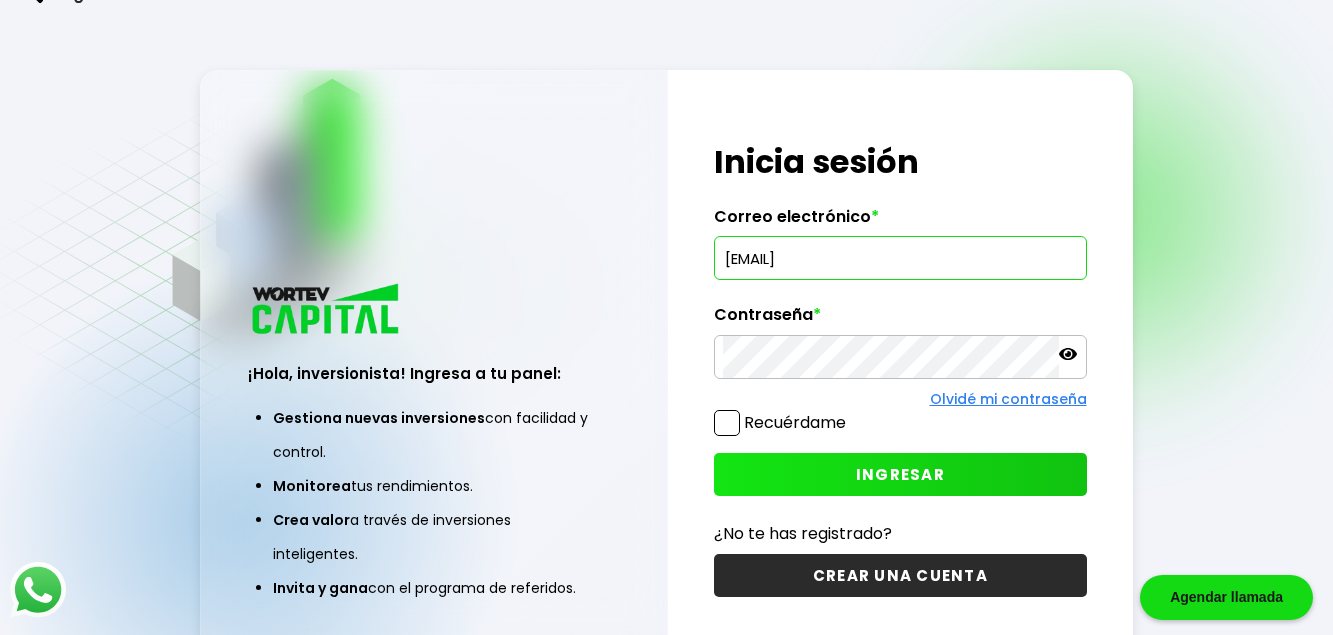 type on "[EMAIL]" 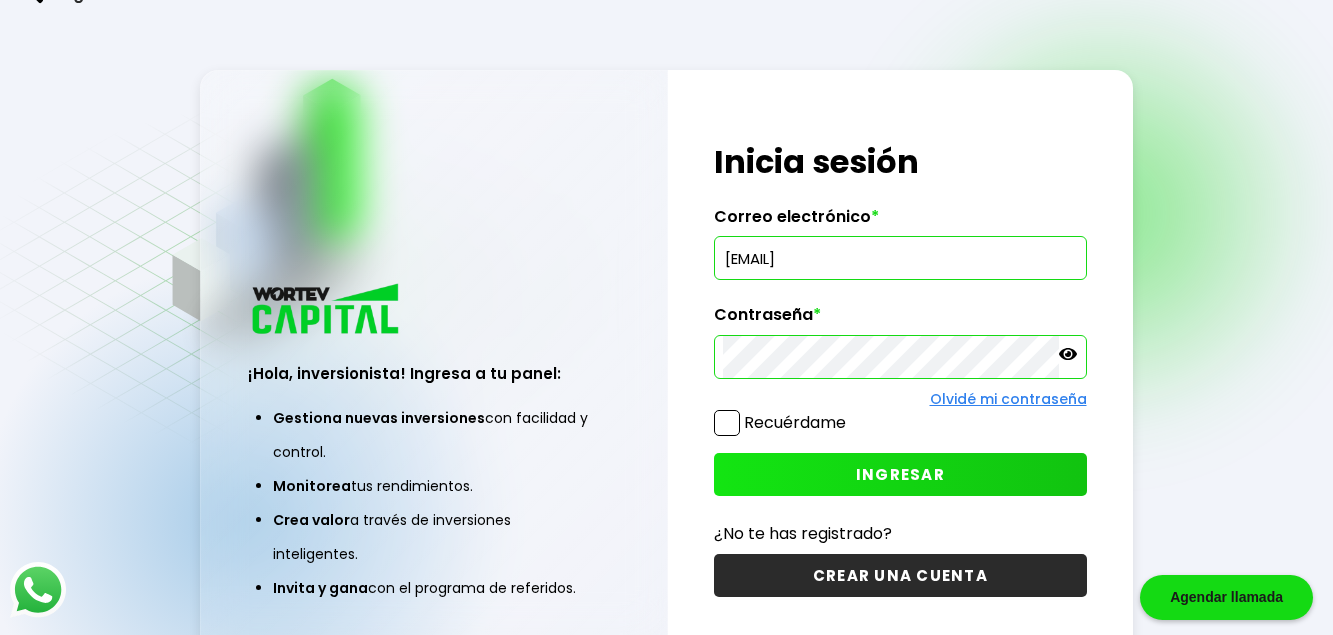 click 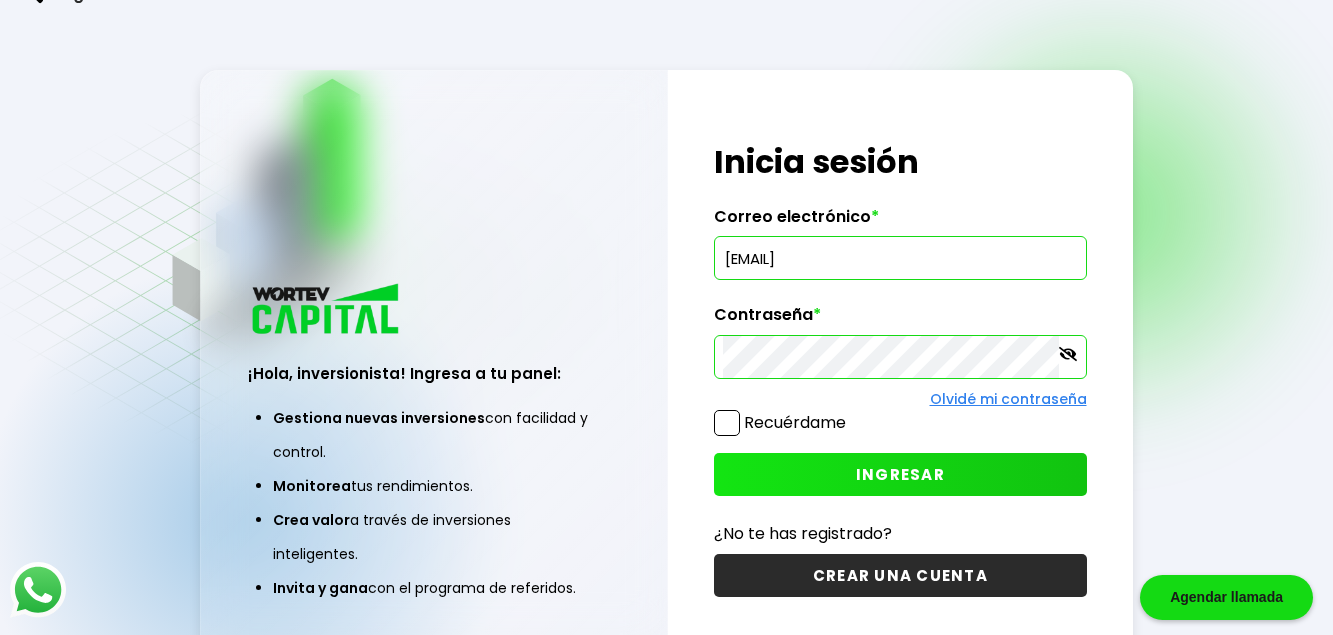 click on "INGRESAR" at bounding box center (900, 474) 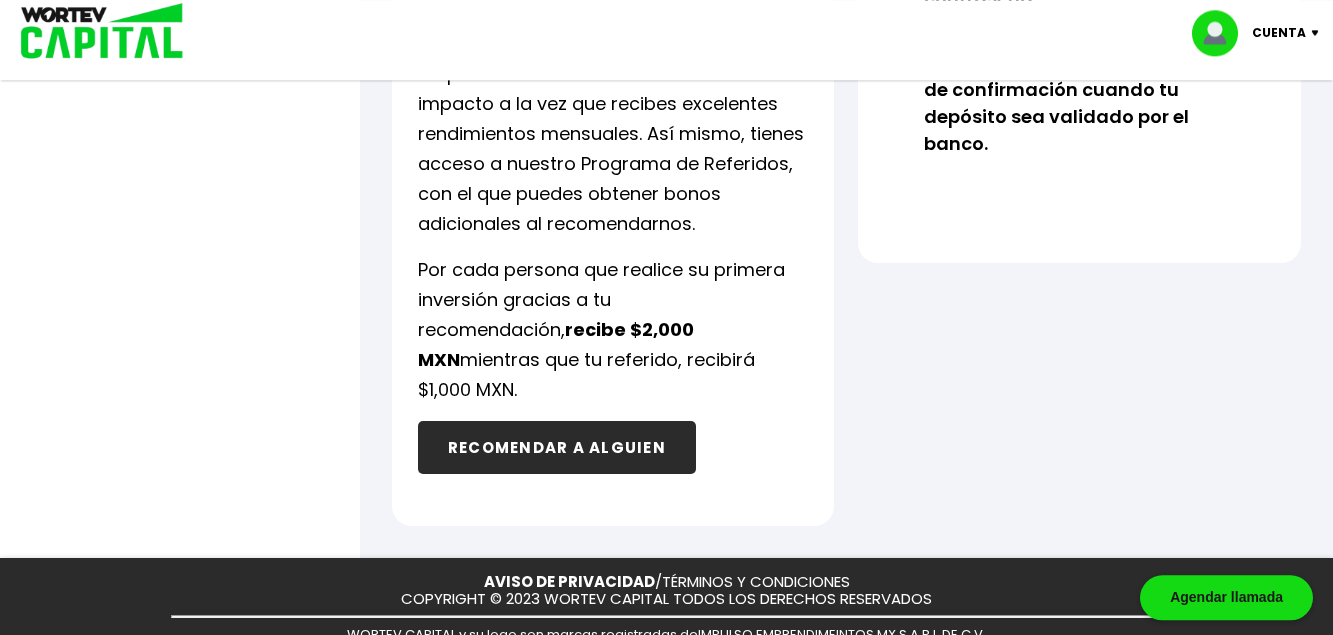 scroll, scrollTop: 0, scrollLeft: 0, axis: both 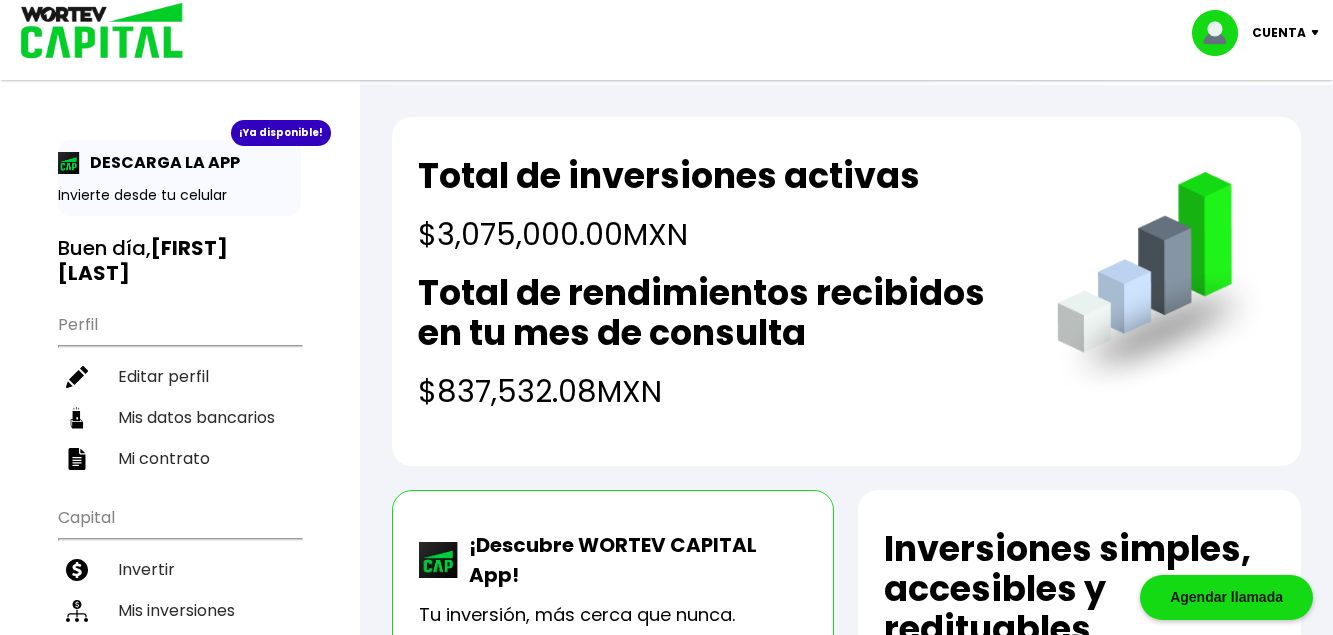 click at bounding box center (1319, 33) 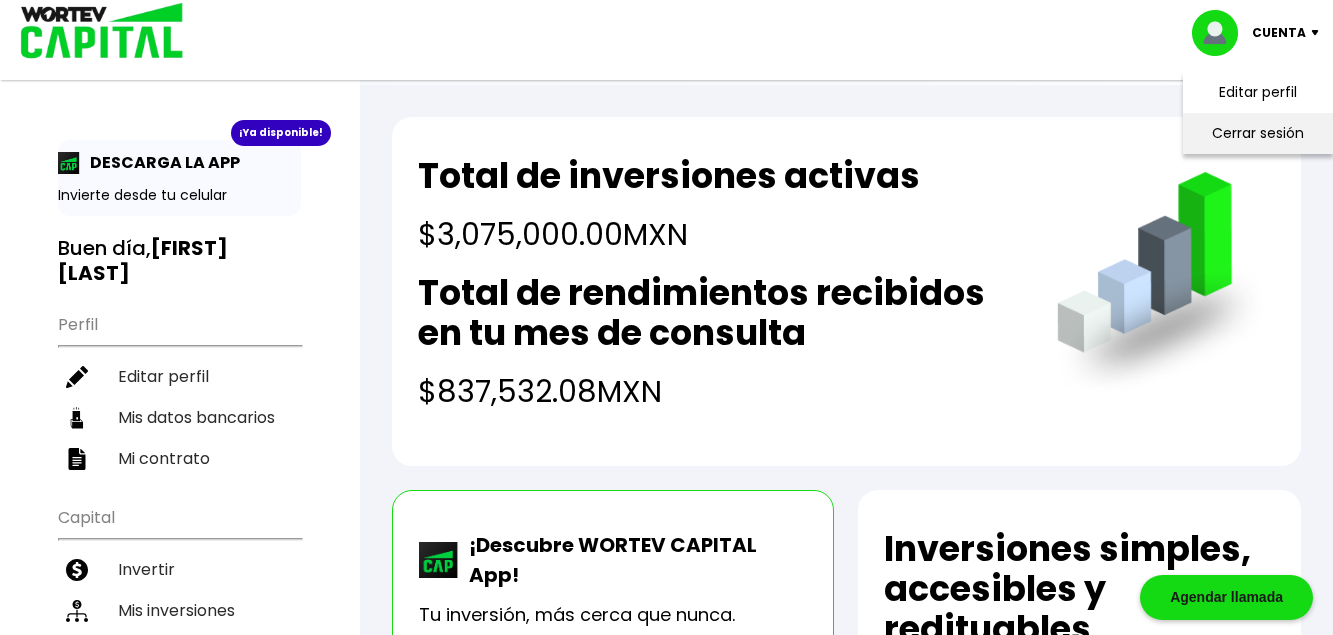 click on "Cerrar sesión" at bounding box center (1258, 133) 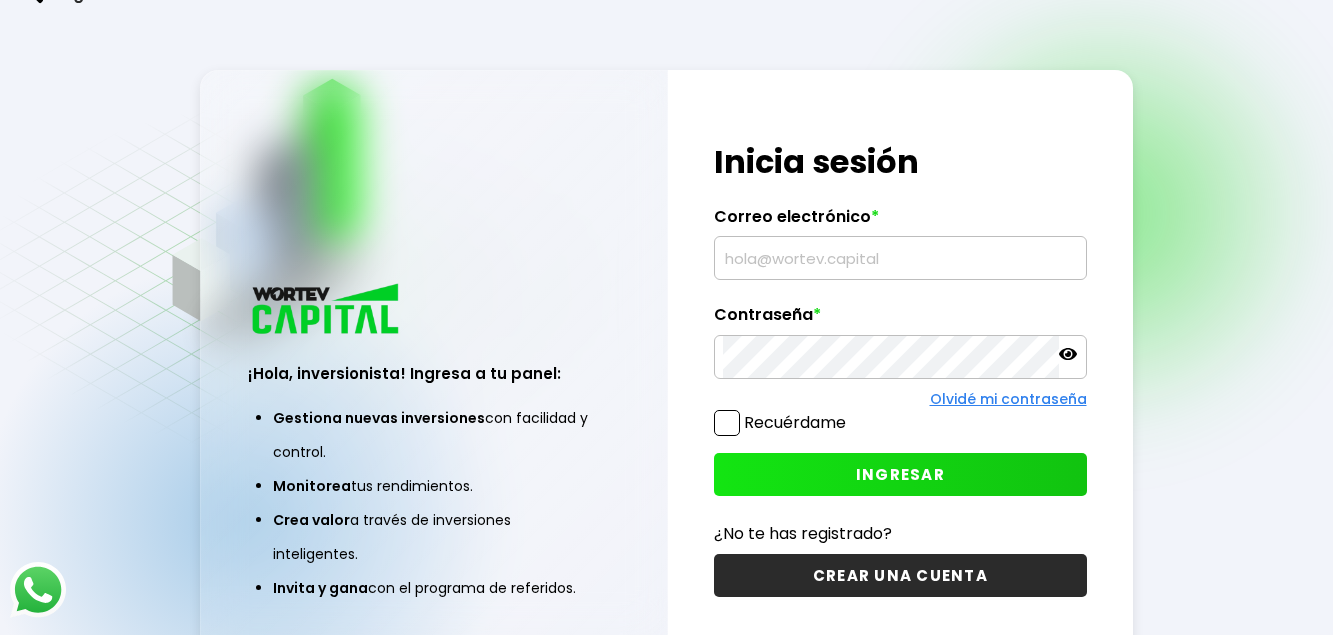 scroll, scrollTop: 0, scrollLeft: 0, axis: both 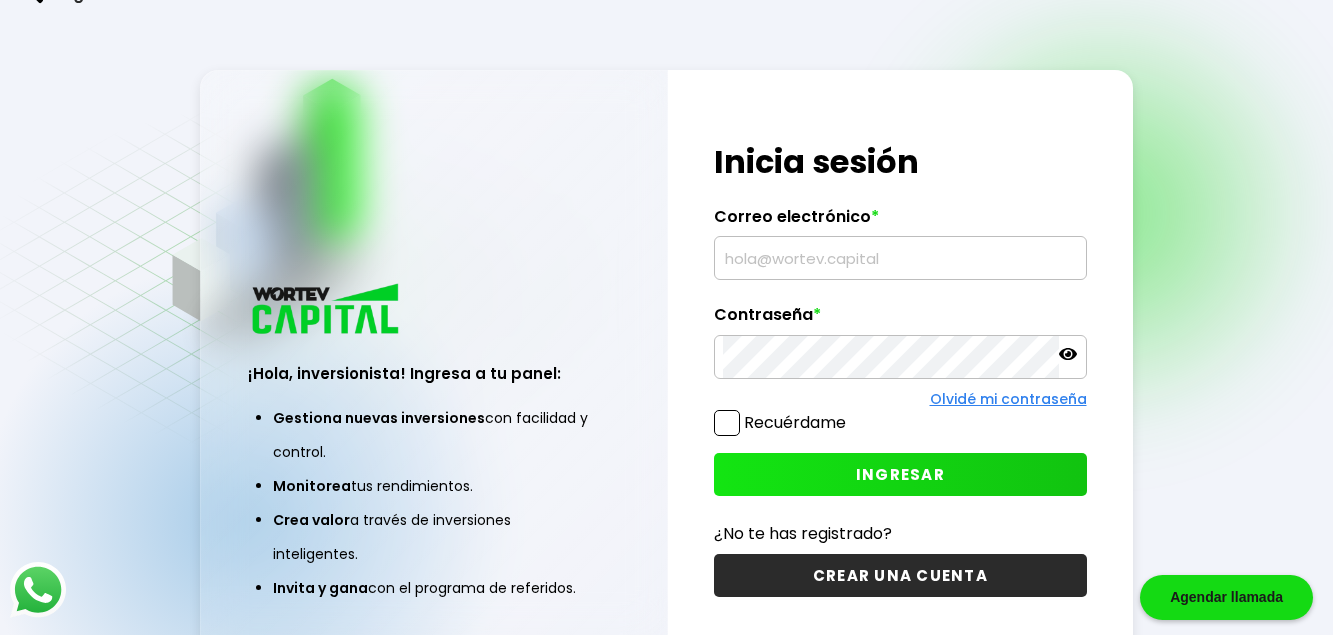 click at bounding box center [900, 258] 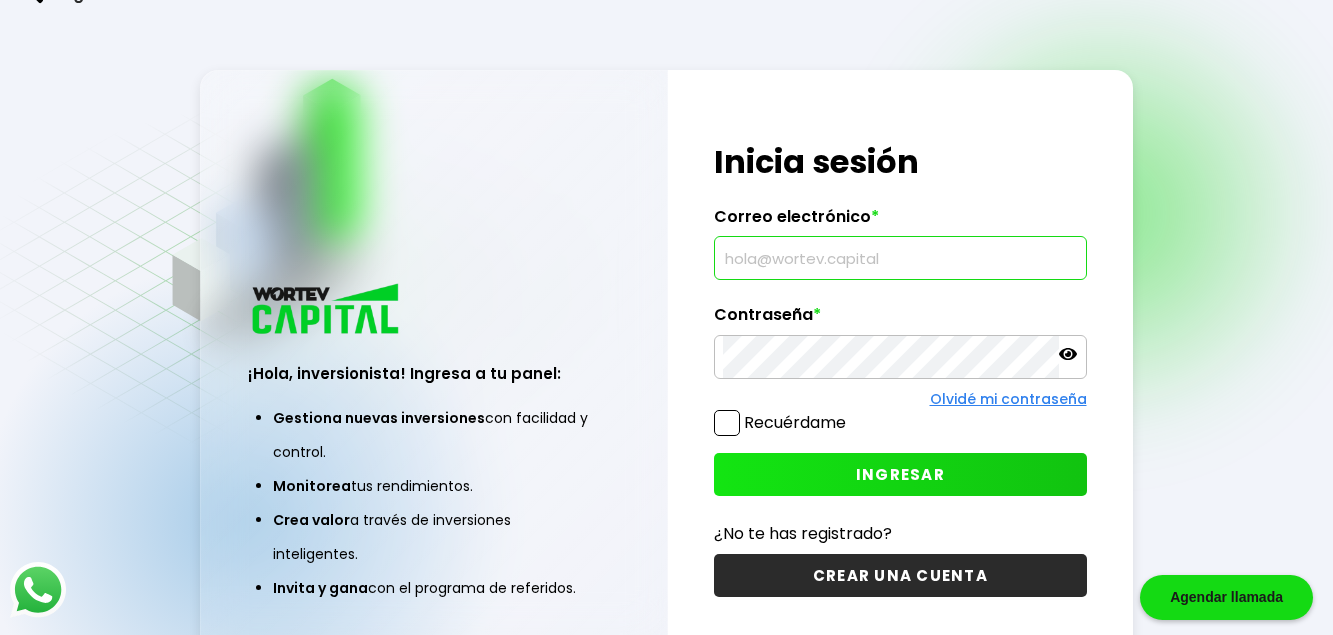 scroll, scrollTop: 0, scrollLeft: 0, axis: both 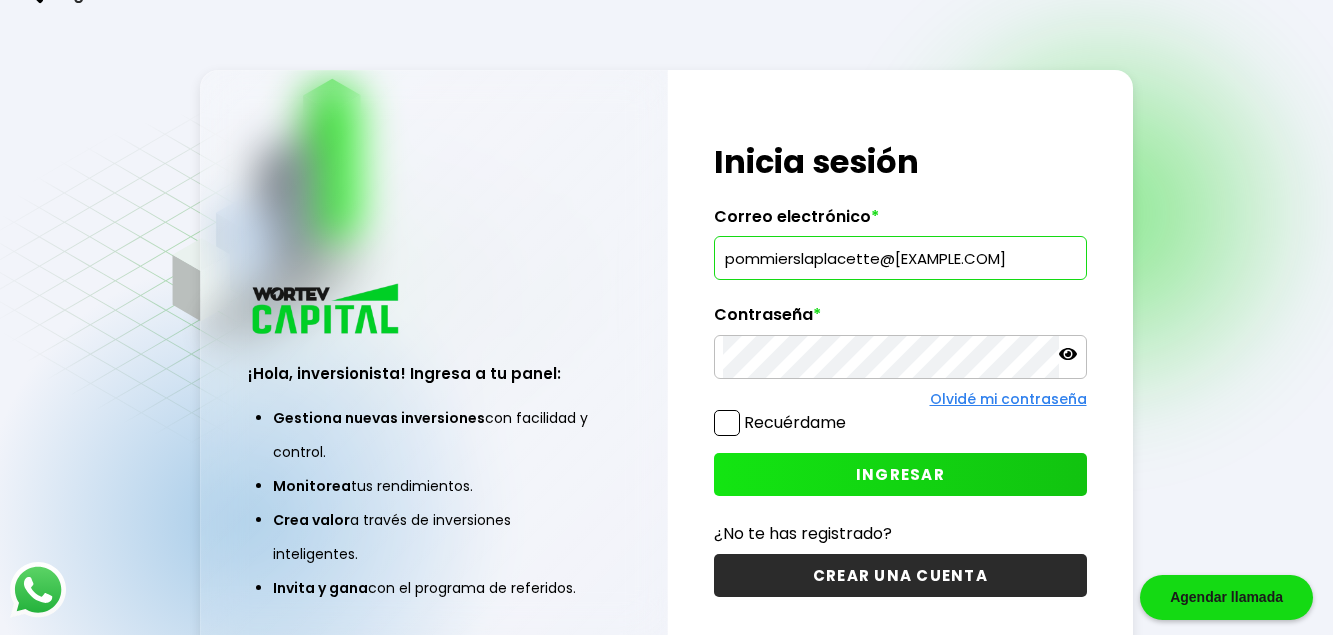 type on "[EMAIL]" 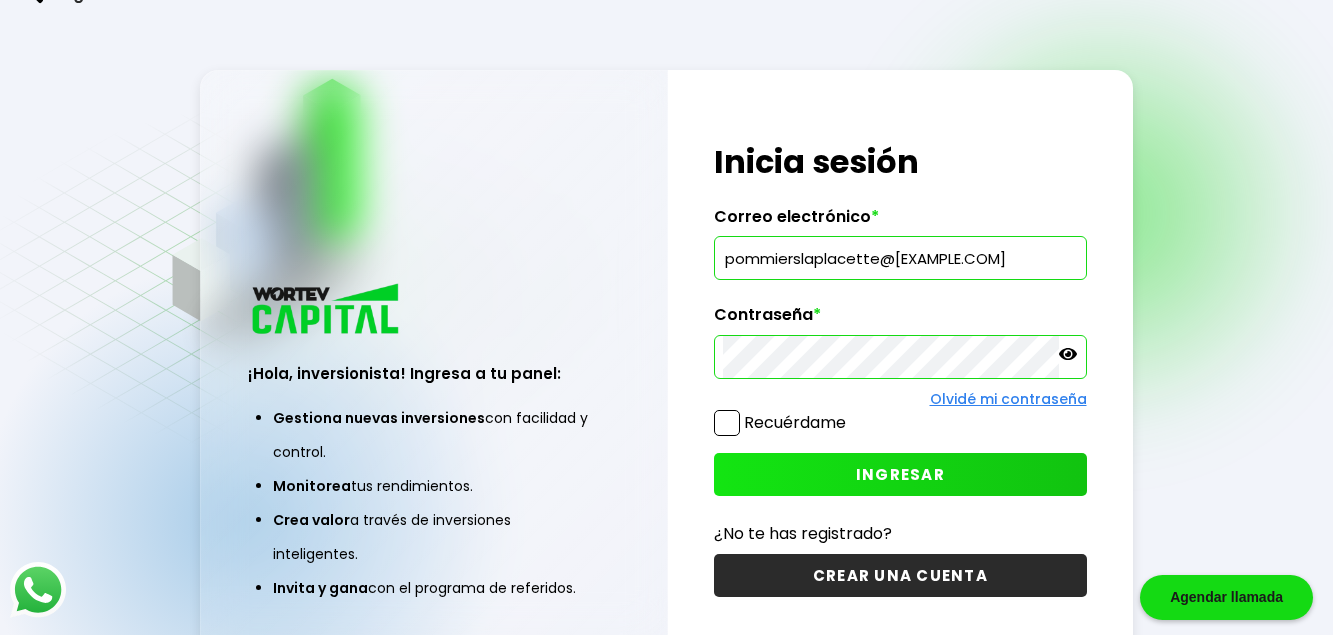 click 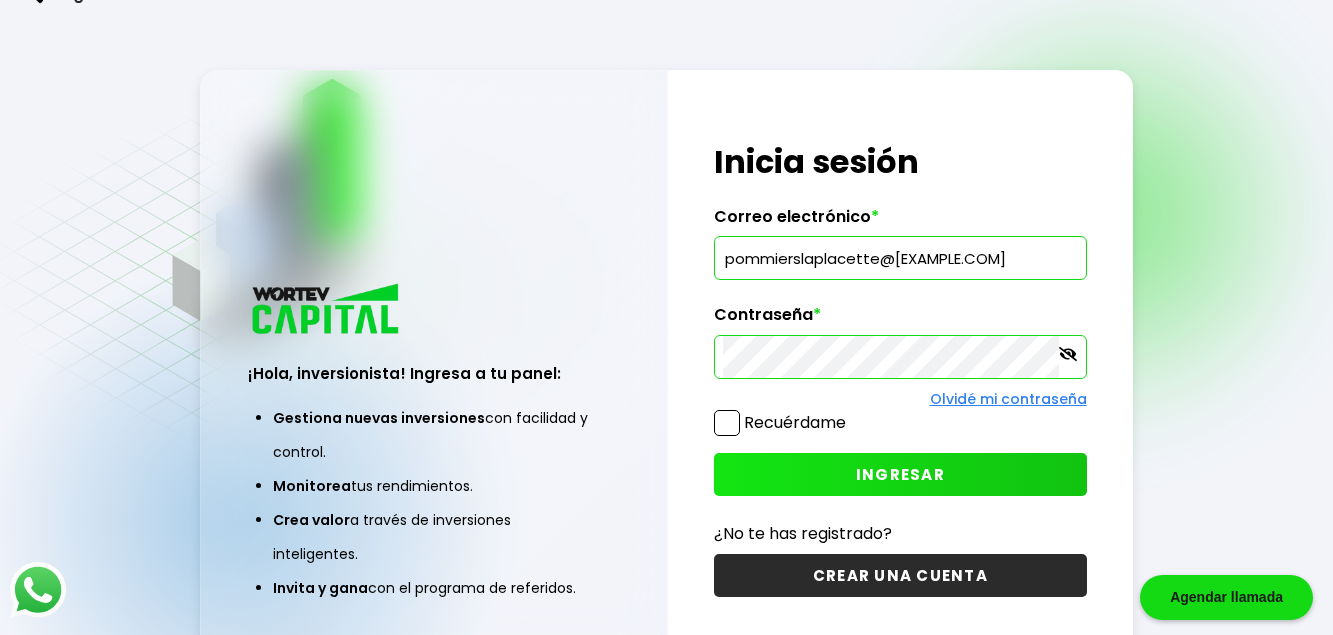 click on "INGRESAR" at bounding box center (900, 474) 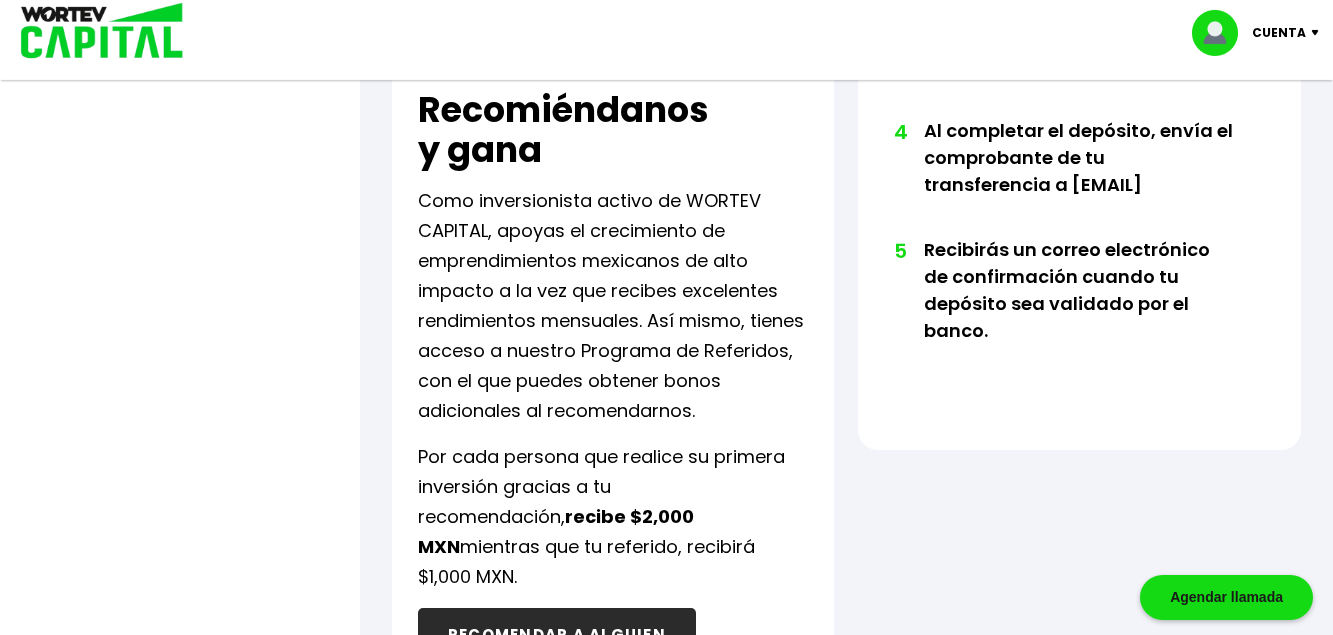 scroll, scrollTop: 1148, scrollLeft: 0, axis: vertical 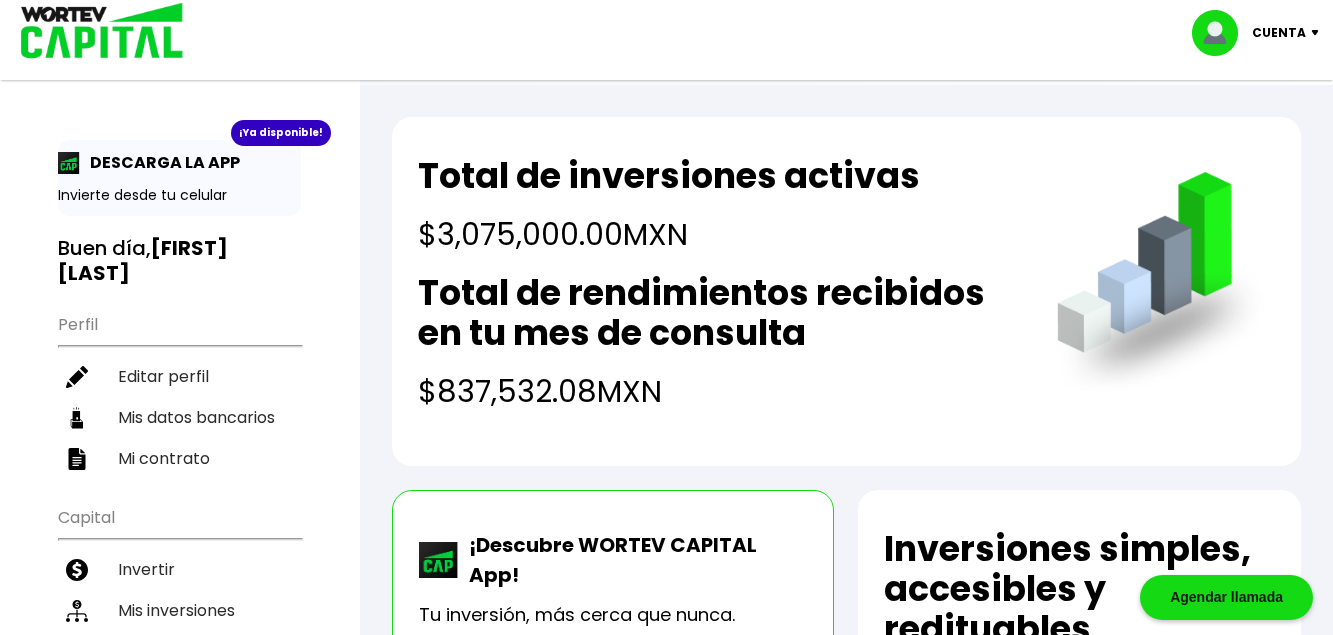click on "Cuenta" at bounding box center (1262, 33) 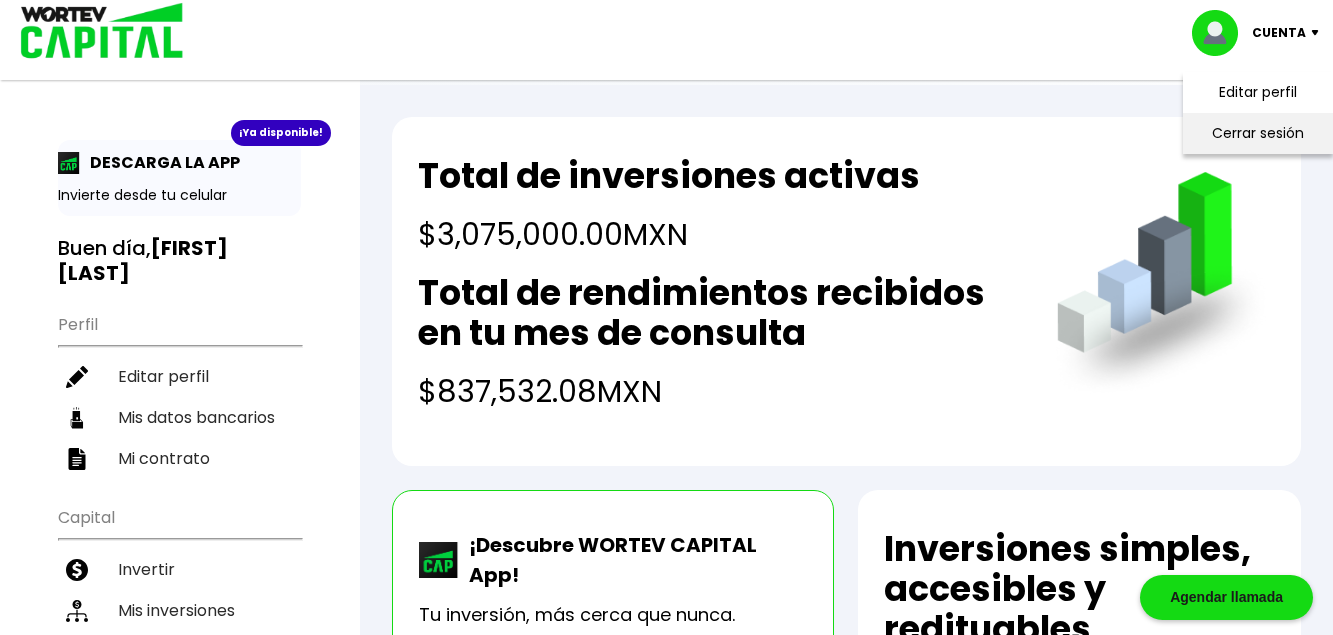 click on "Cerrar sesión" at bounding box center (1258, 133) 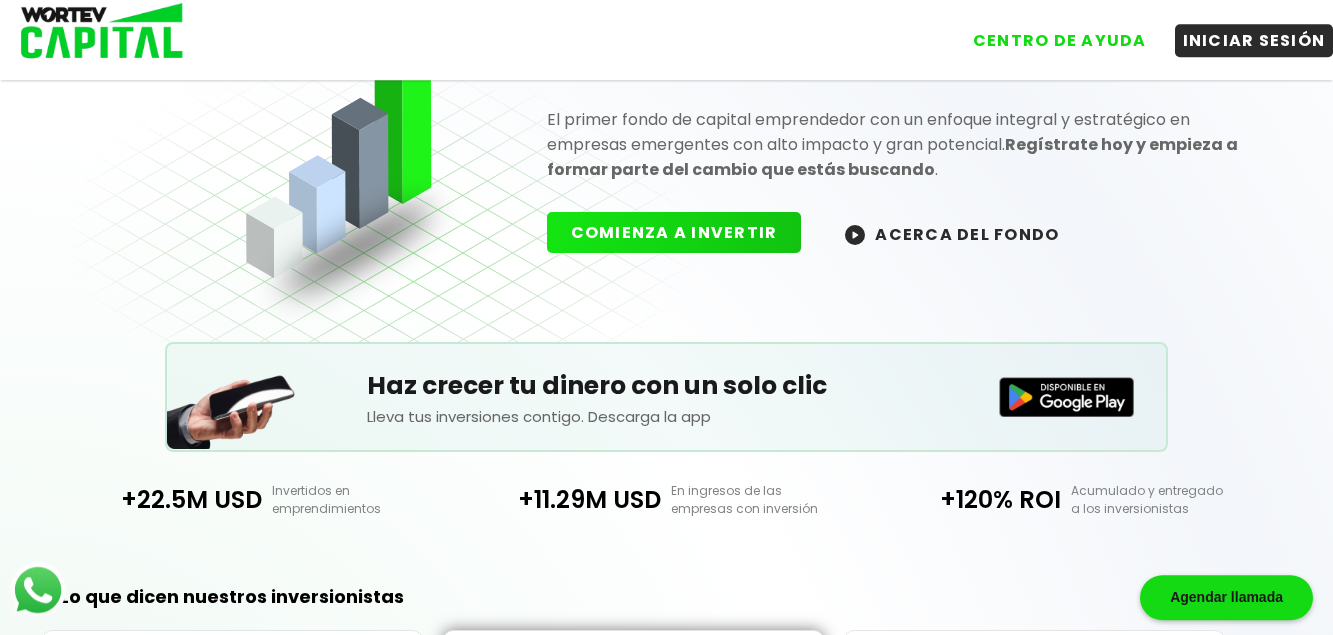 scroll, scrollTop: 0, scrollLeft: 0, axis: both 